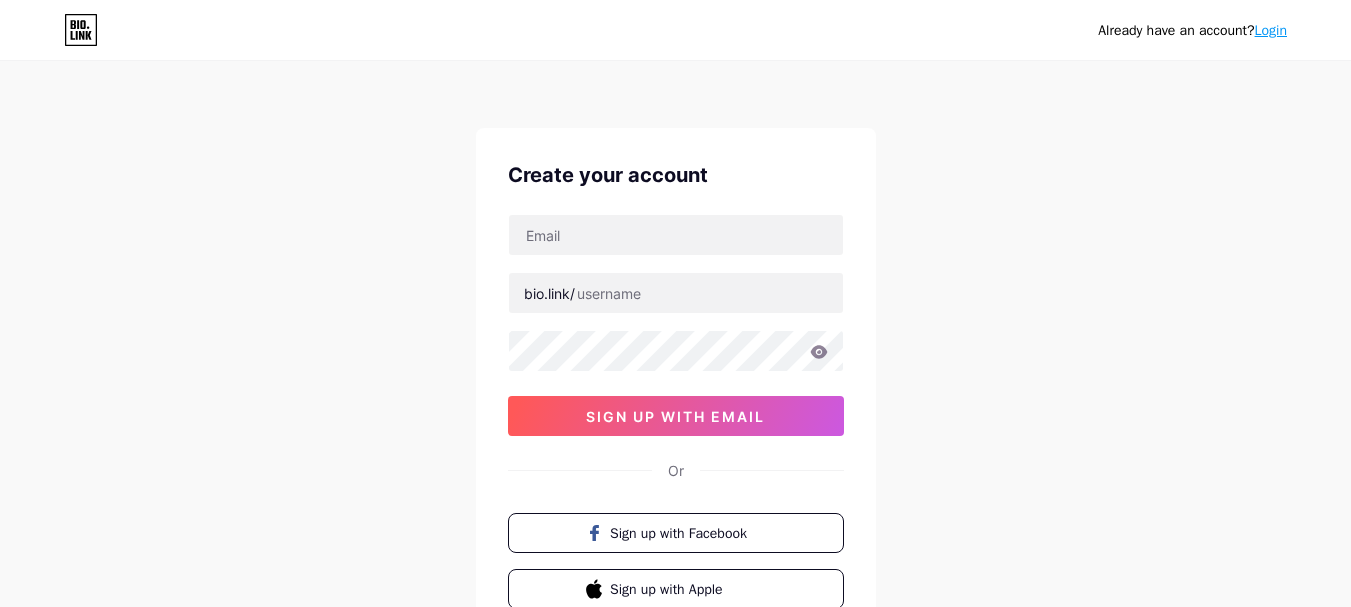 scroll, scrollTop: 0, scrollLeft: 0, axis: both 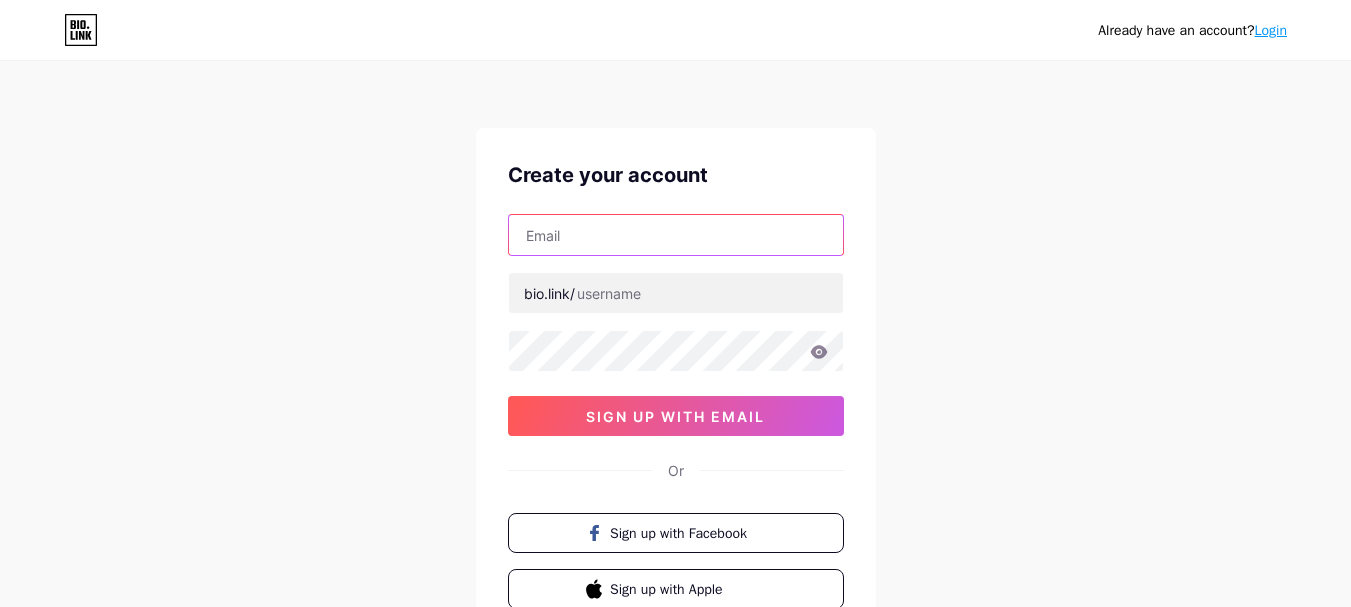 click at bounding box center (676, 235) 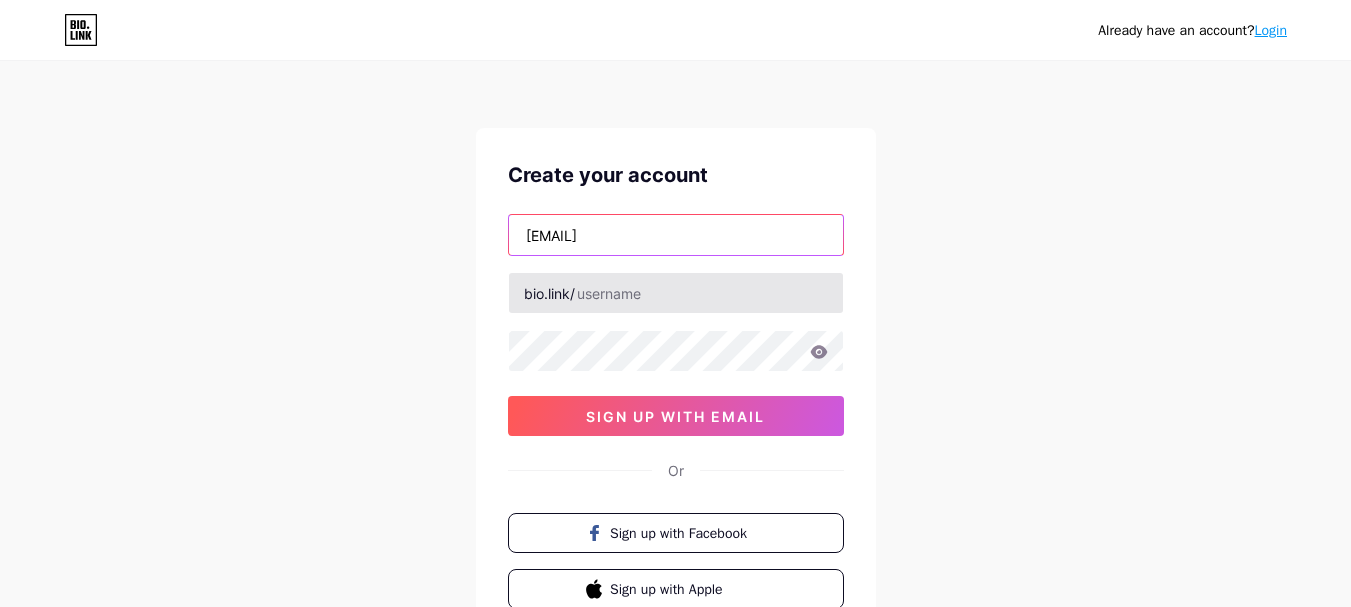 type on "[EMAIL]" 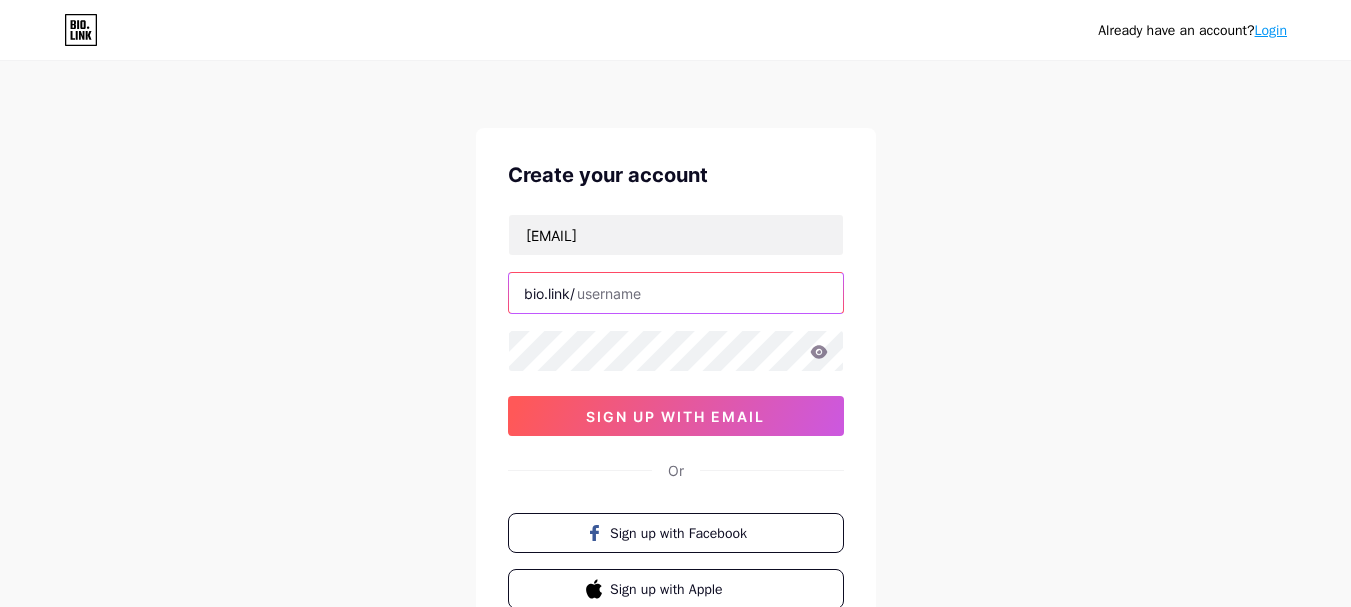 click at bounding box center (676, 293) 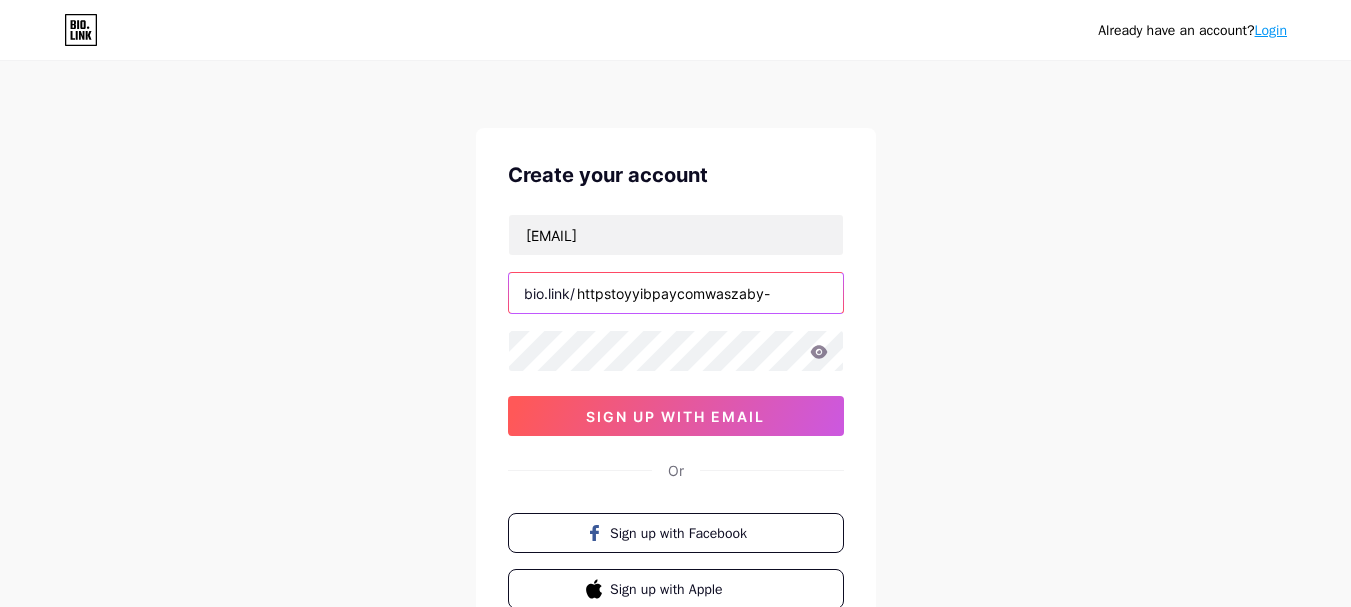 scroll, scrollTop: 0, scrollLeft: 0, axis: both 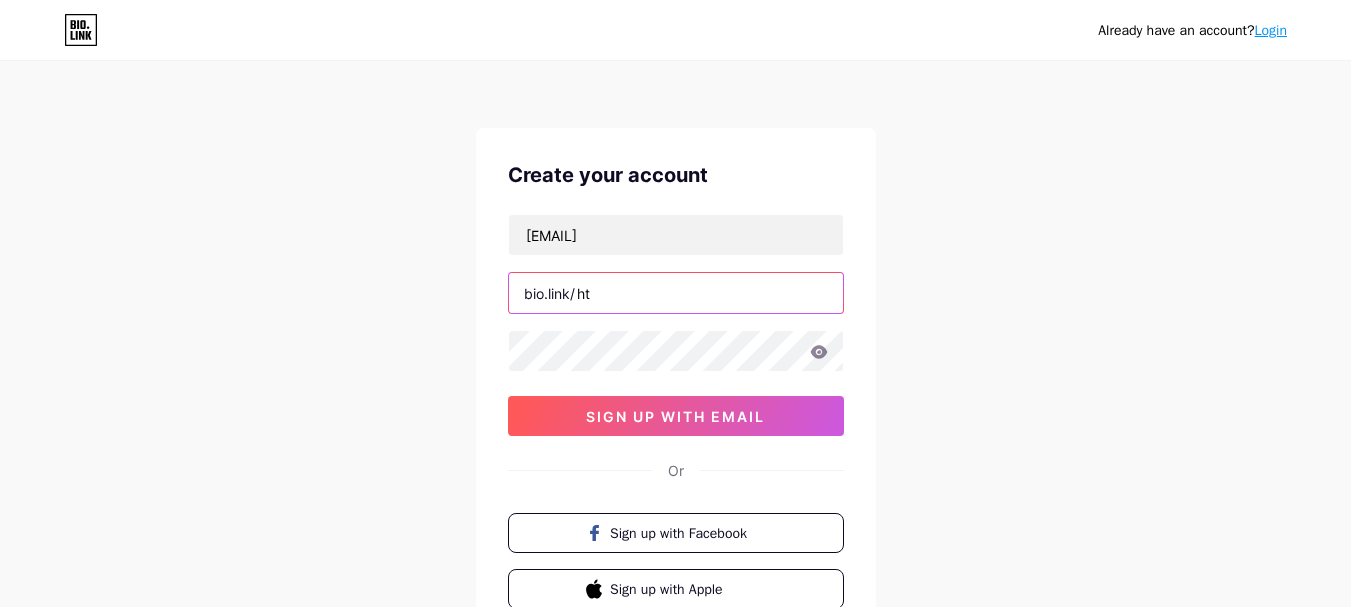 type on "h" 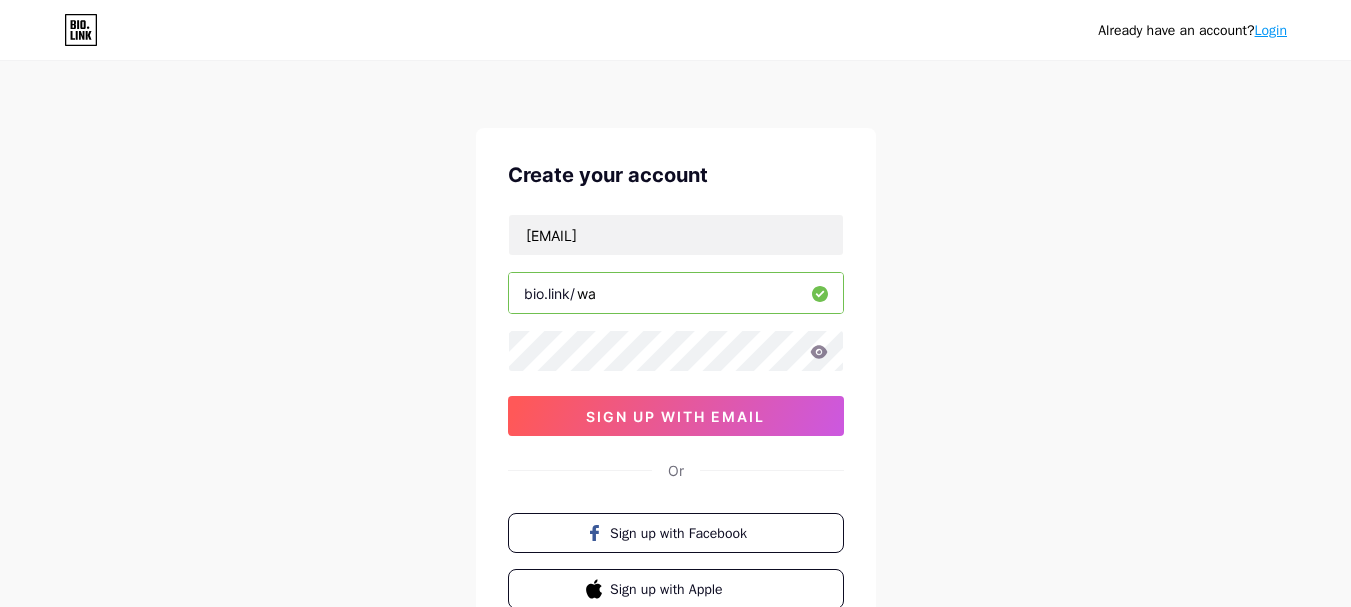 type on "w" 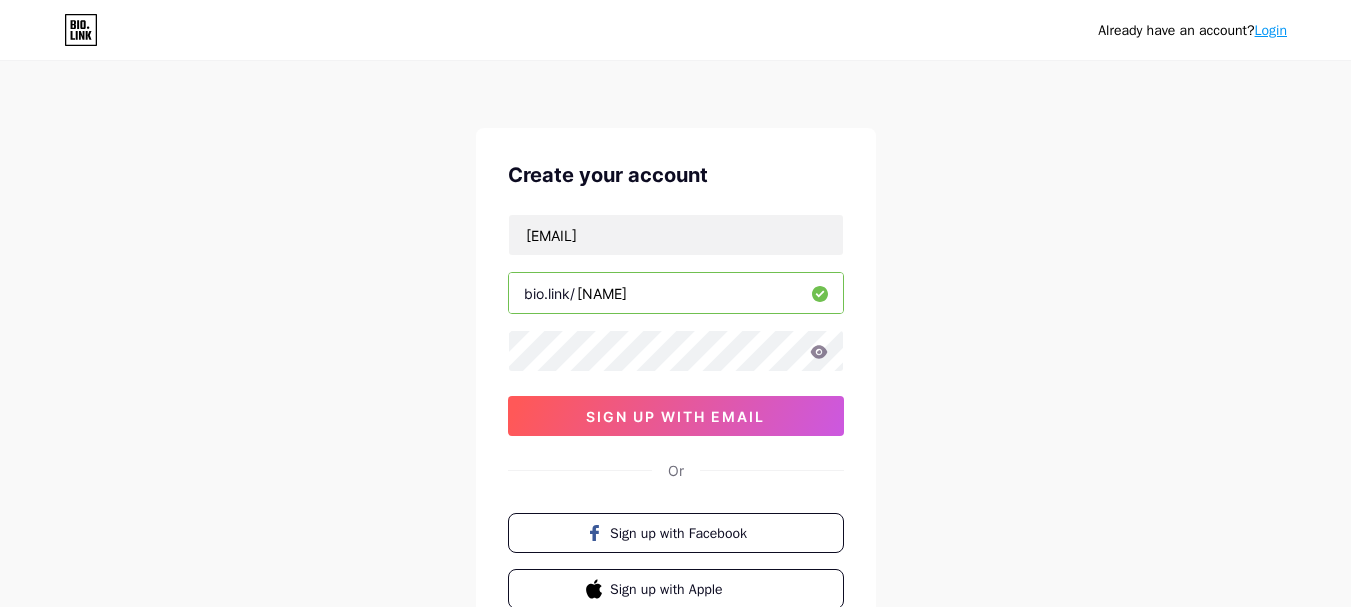 type on "[NAME]" 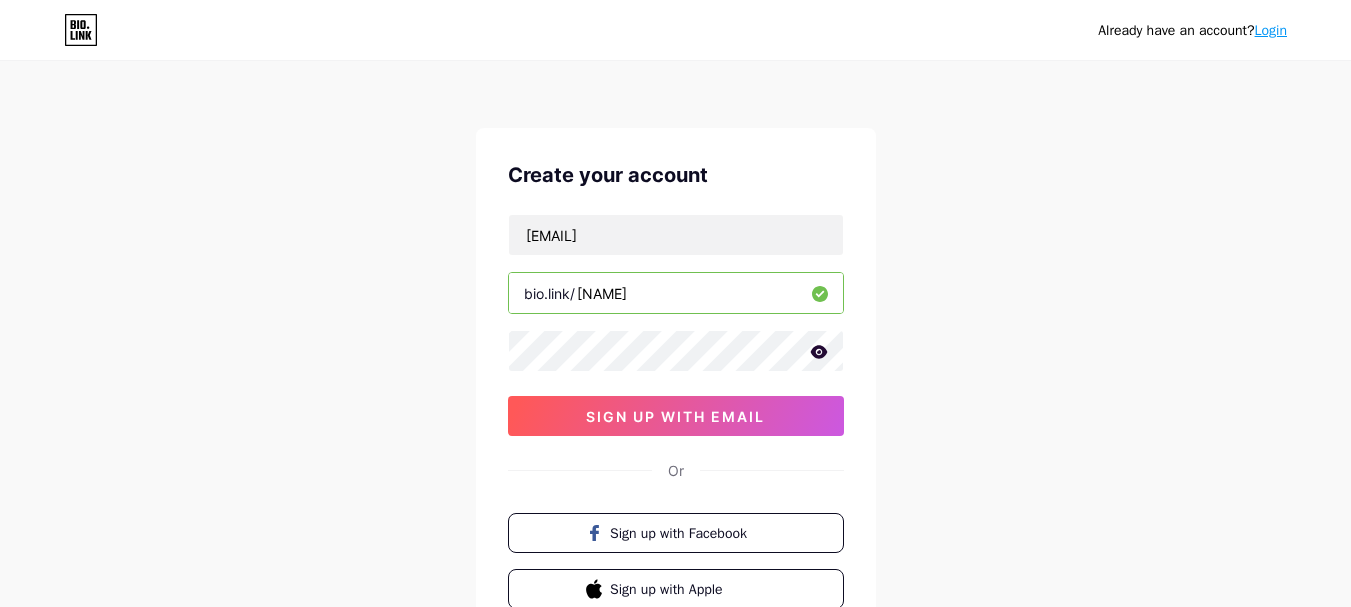 click 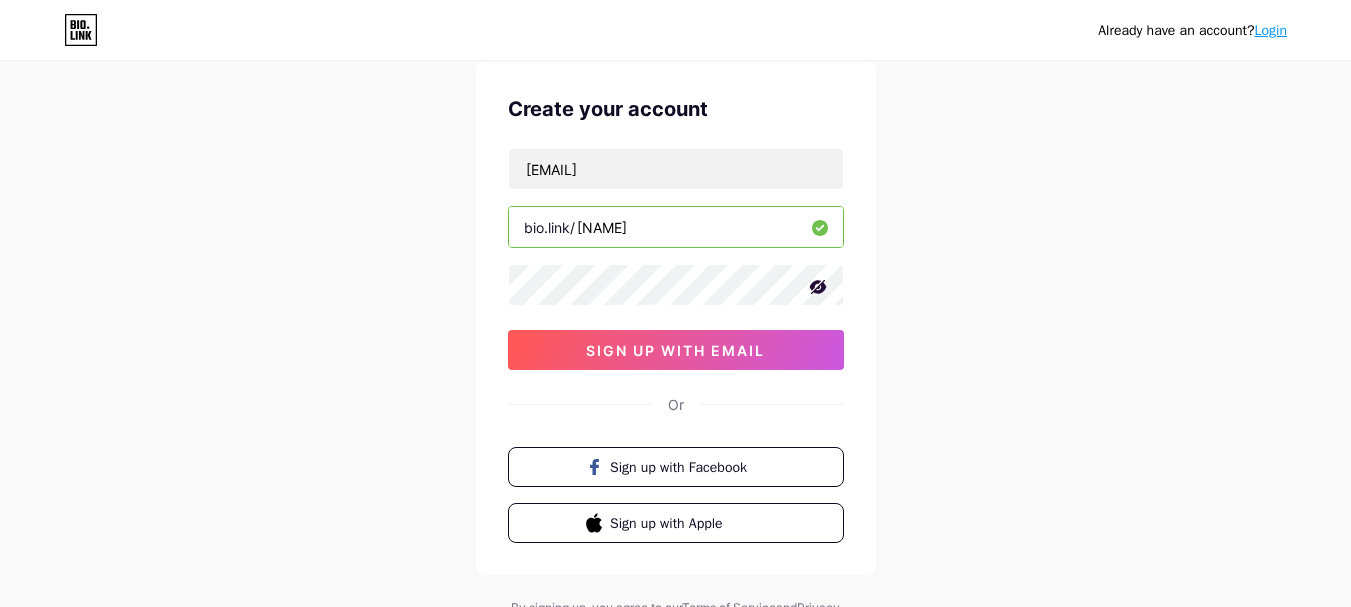 scroll, scrollTop: 67, scrollLeft: 0, axis: vertical 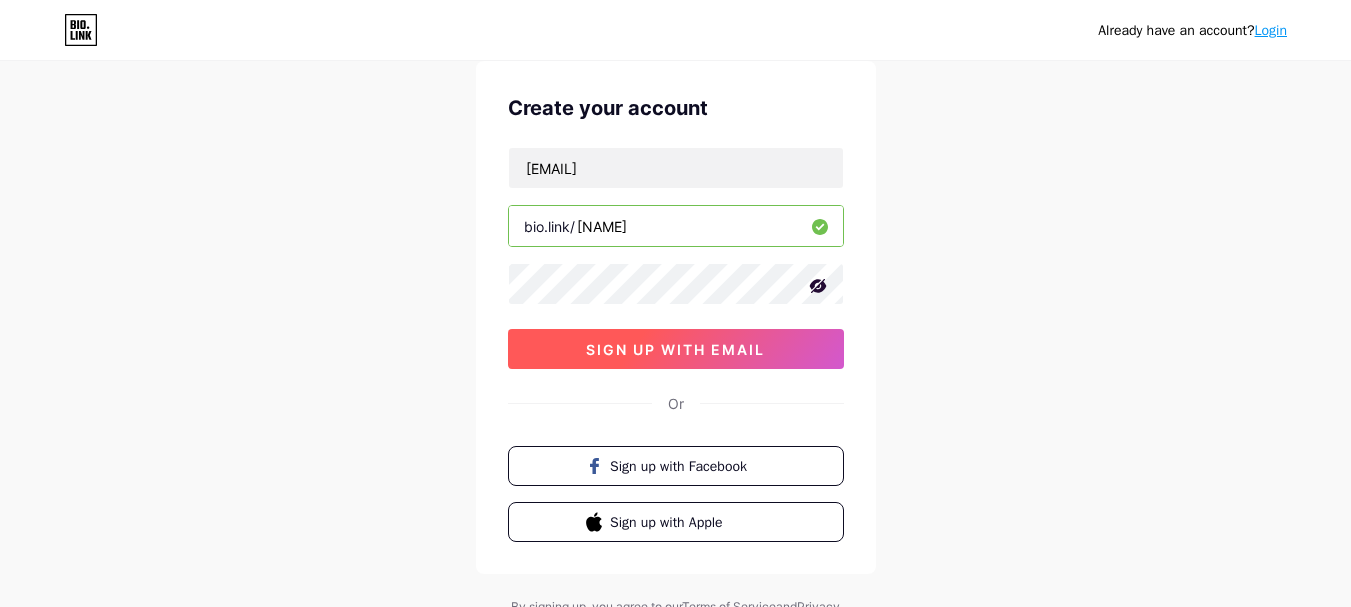 click on "sign up with email" at bounding box center [676, 349] 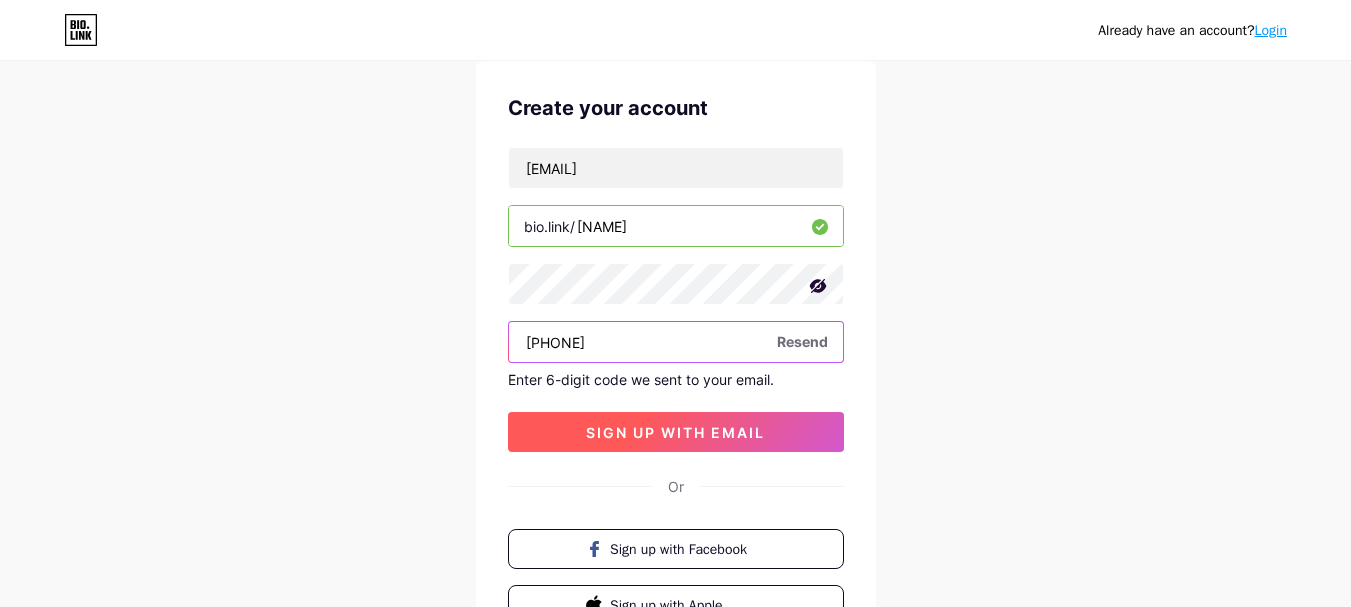 type on "[PHONE]" 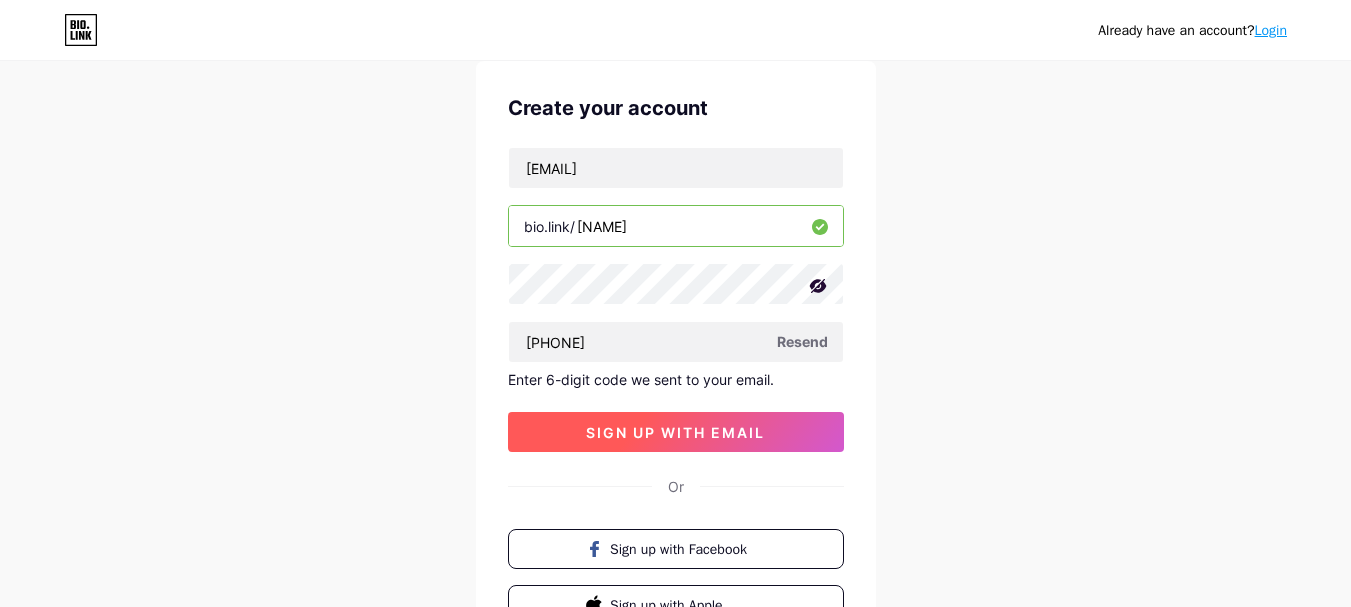 click on "sign up with email" at bounding box center (675, 432) 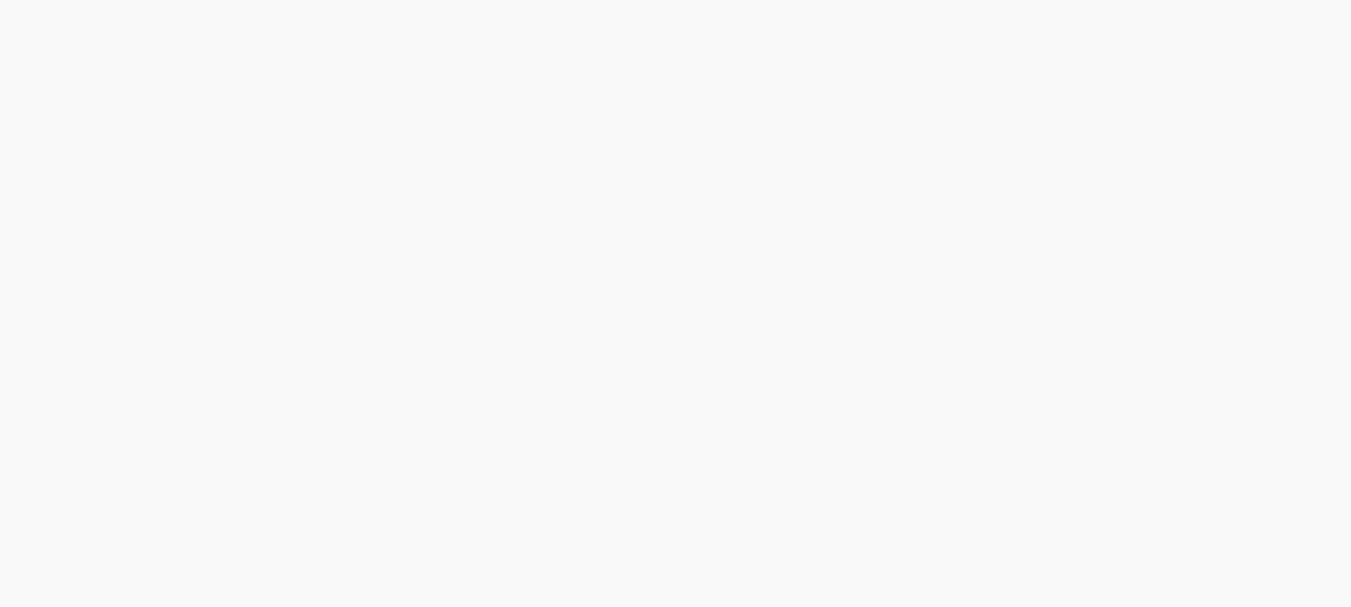 scroll, scrollTop: 0, scrollLeft: 0, axis: both 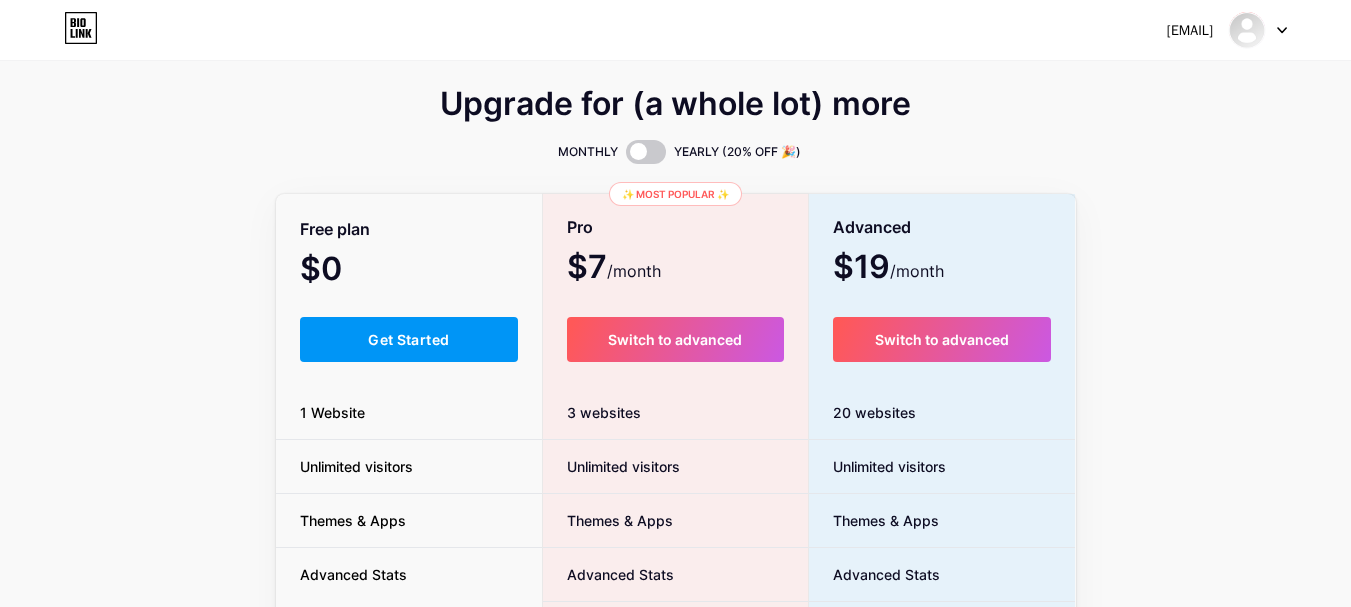 click on "[EMAIL] Dashboard Logout" at bounding box center [675, 30] 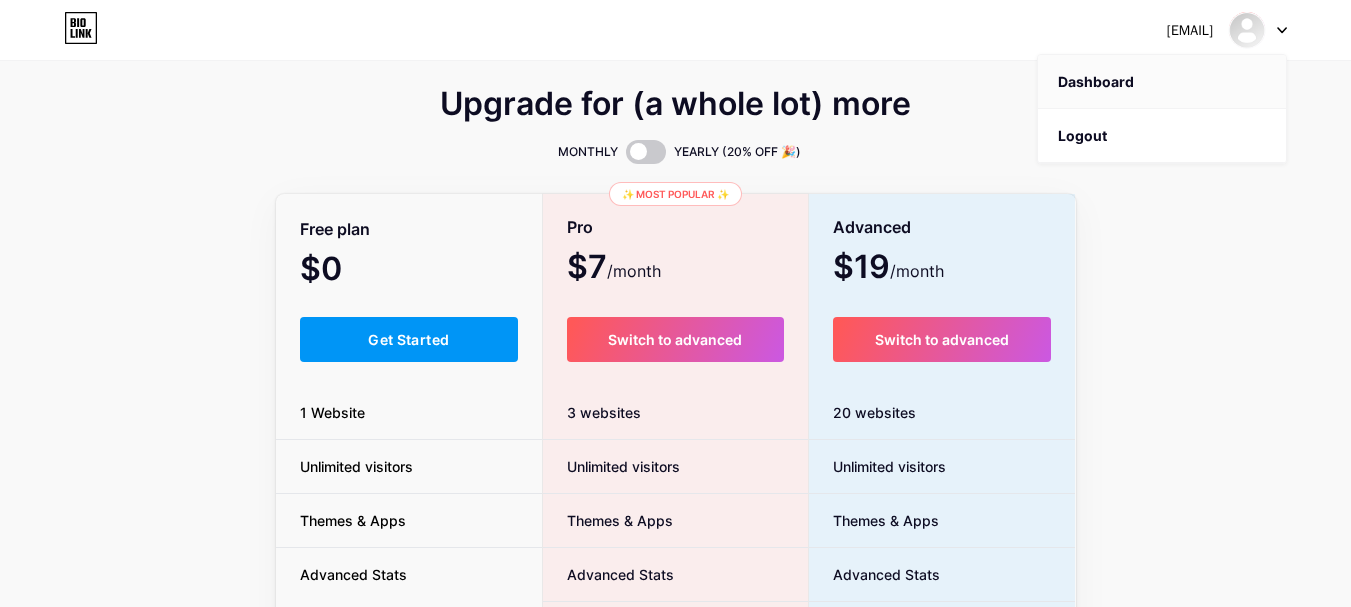 click on "Dashboard" at bounding box center [1162, 82] 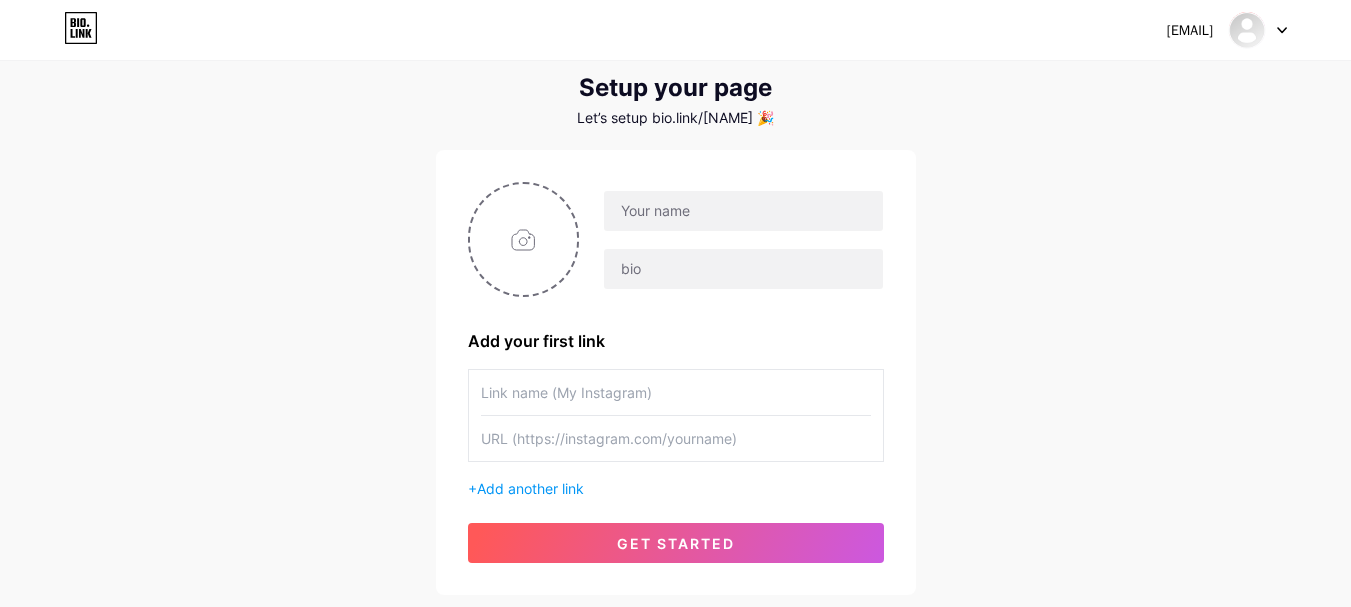 scroll, scrollTop: 76, scrollLeft: 0, axis: vertical 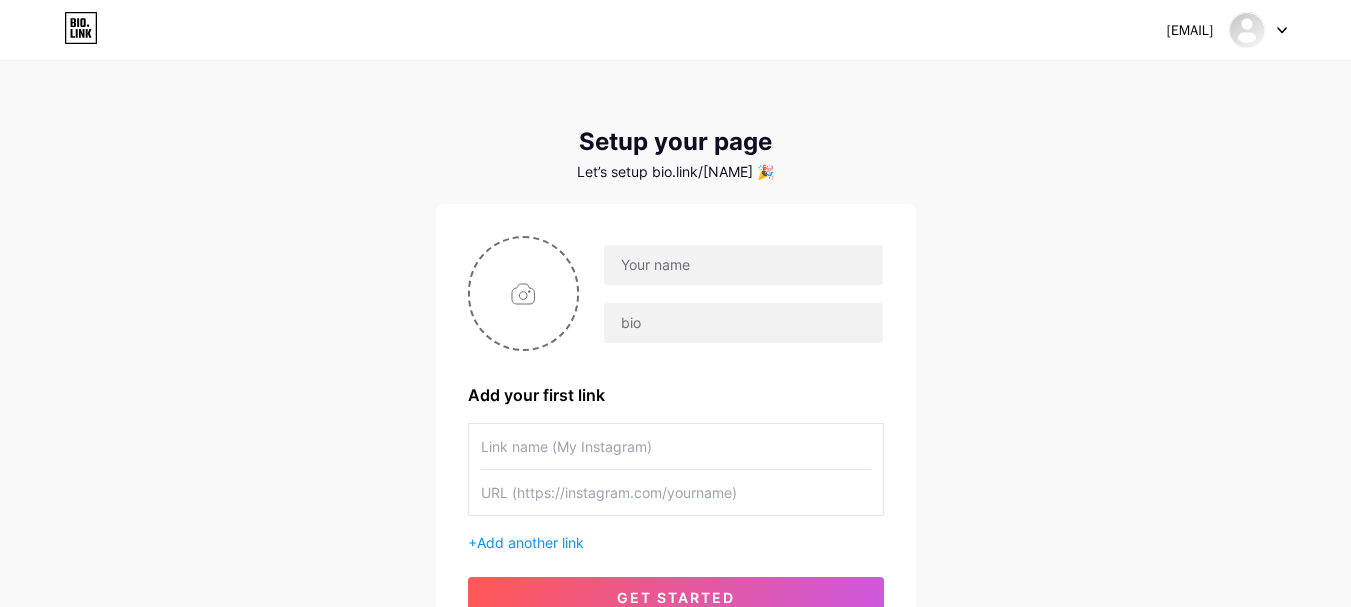 click on "[EMAIL] Dashboard Logout" at bounding box center (675, 30) 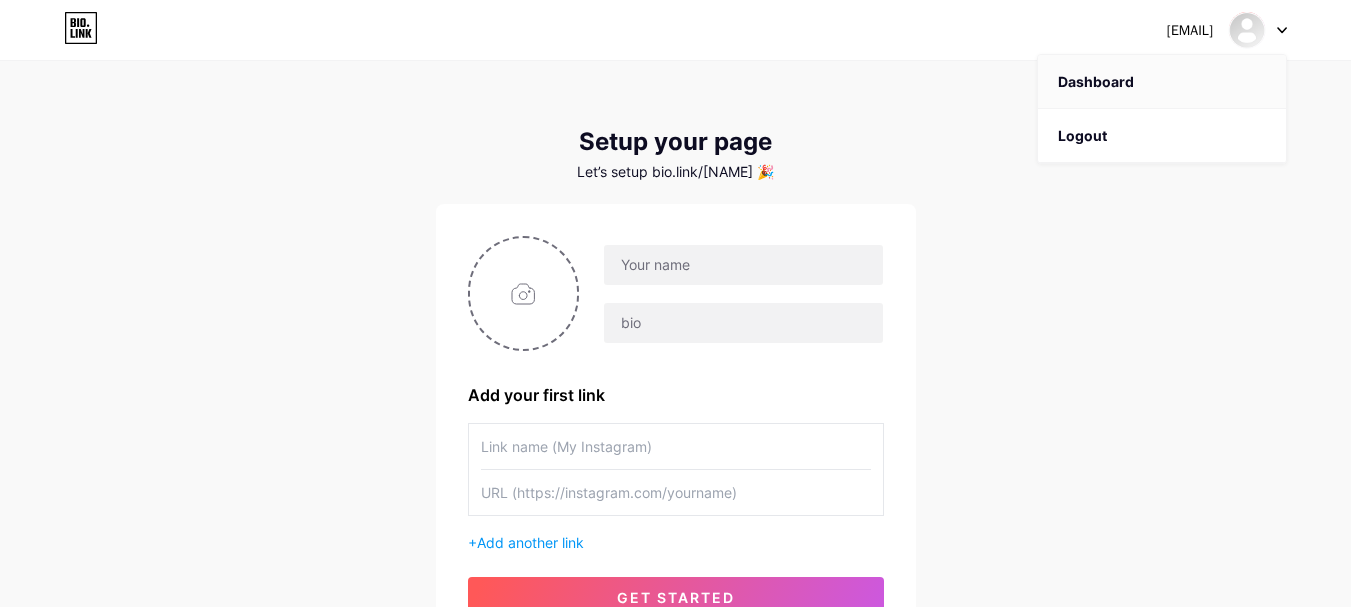 click on "Dashboard" at bounding box center [1162, 82] 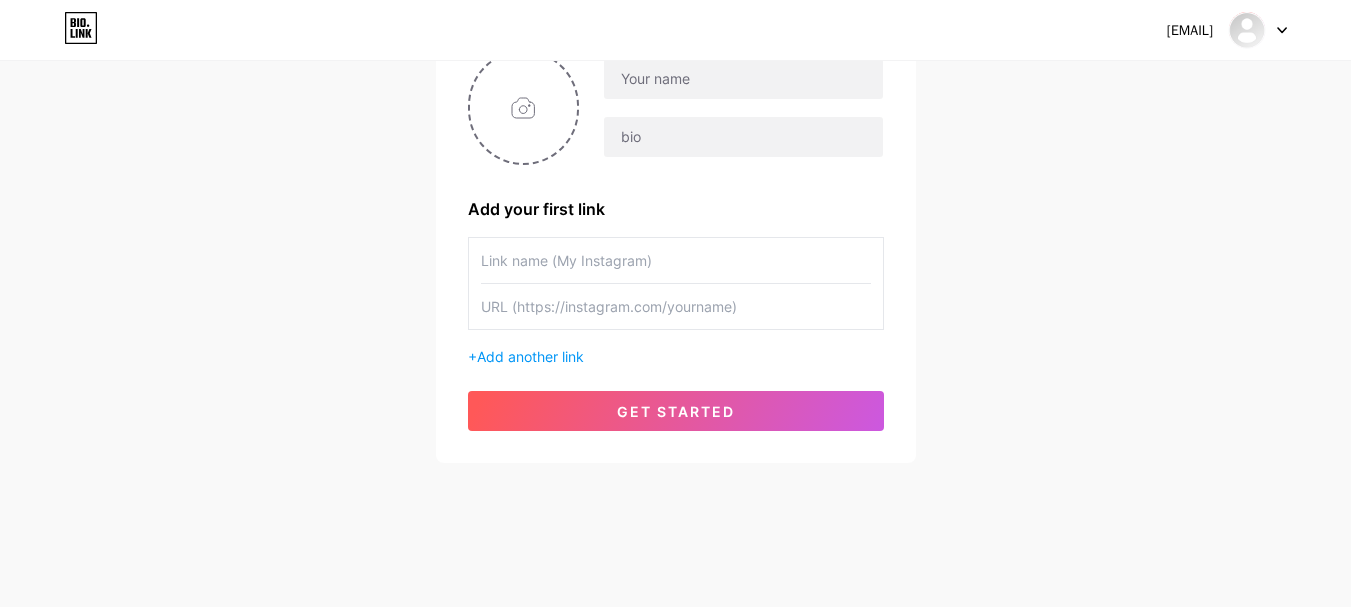 scroll, scrollTop: 172, scrollLeft: 0, axis: vertical 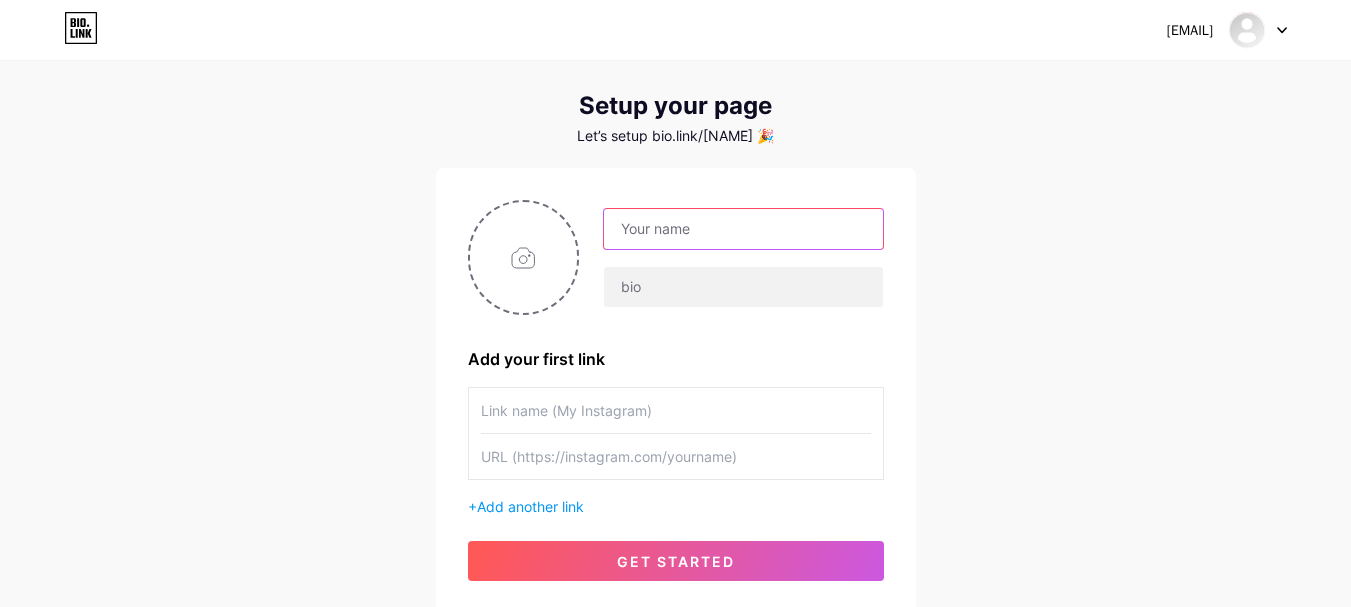 click at bounding box center (743, 229) 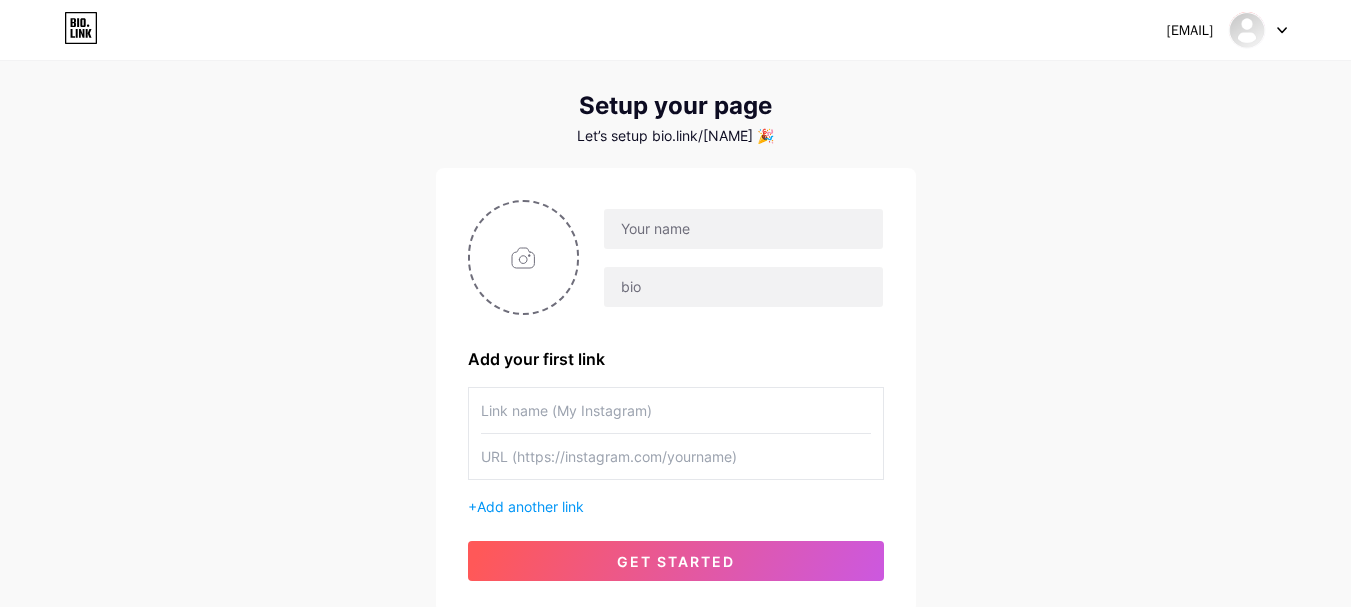 click on "[EMAIL] Dashboard Logout" at bounding box center [675, 30] 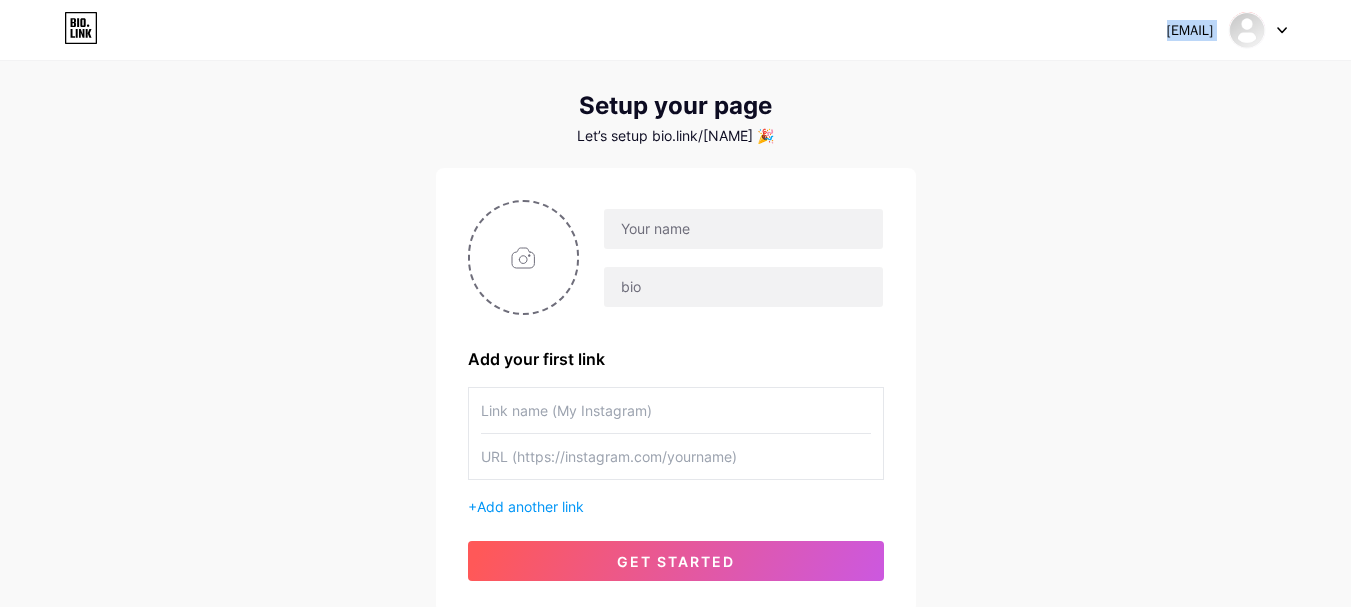 click on "[EMAIL] Dashboard Logout" at bounding box center [675, 30] 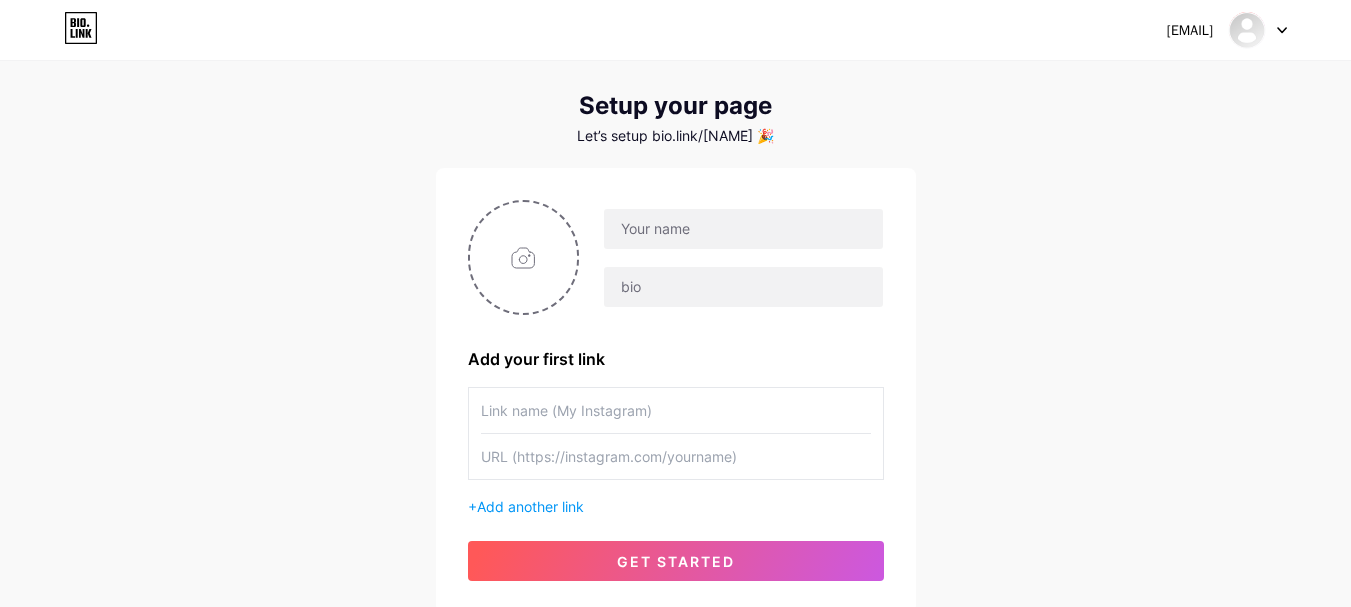 click on "[EMAIL] Dashboard Logout" at bounding box center [675, 30] 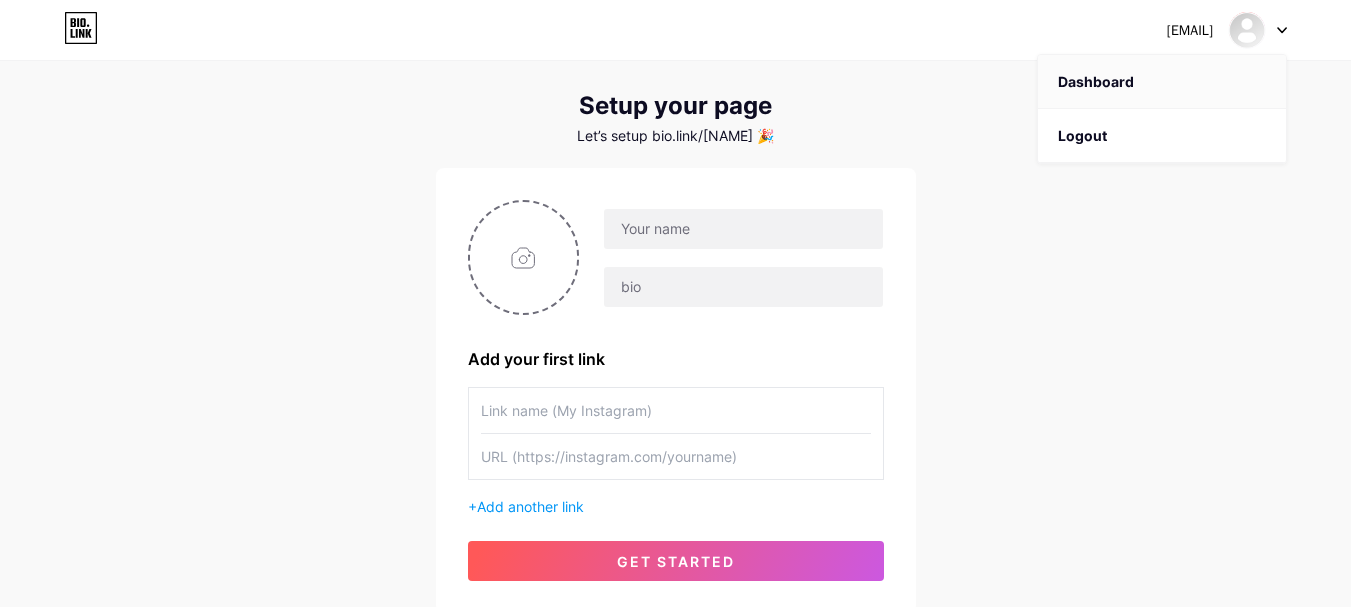 click on "Dashboard" at bounding box center [1162, 82] 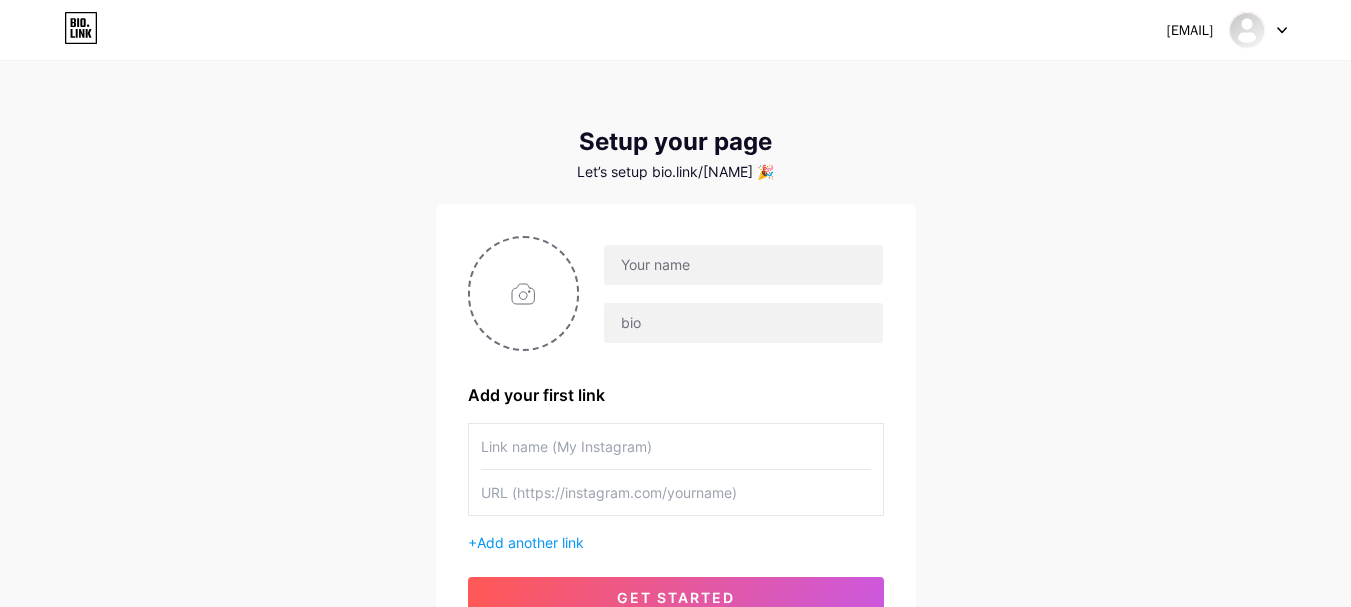 click at bounding box center (676, 446) 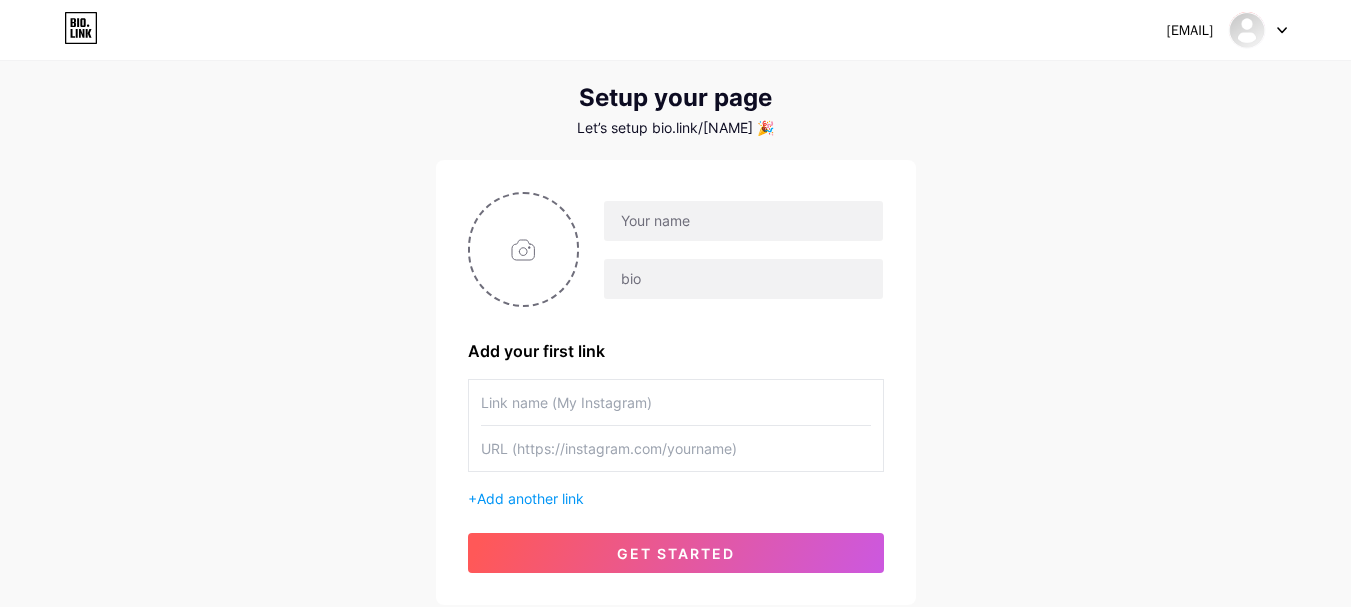 scroll, scrollTop: 47, scrollLeft: 0, axis: vertical 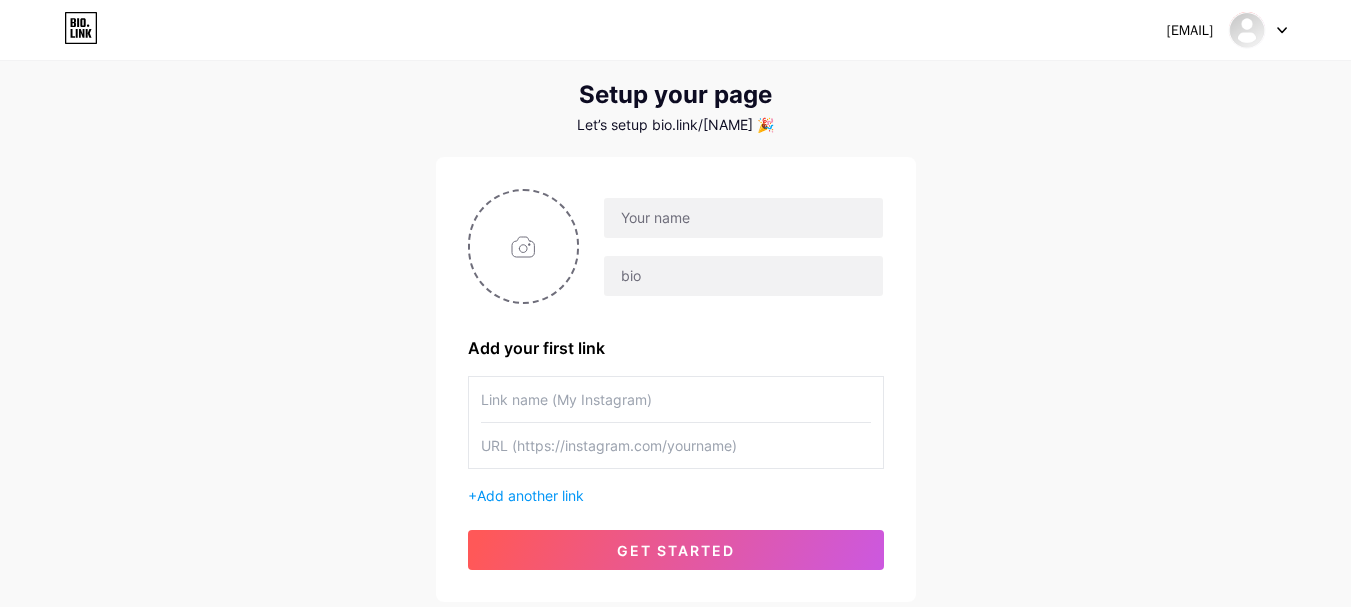 click at bounding box center [676, 399] 